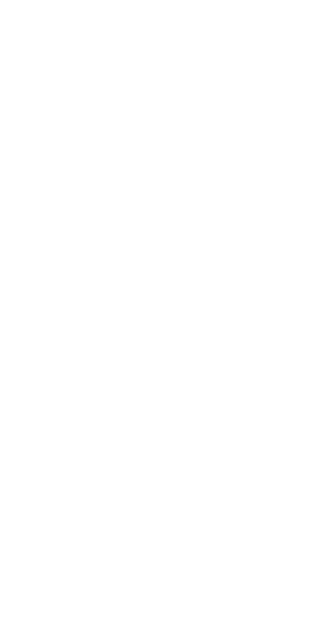 scroll, scrollTop: 0, scrollLeft: 0, axis: both 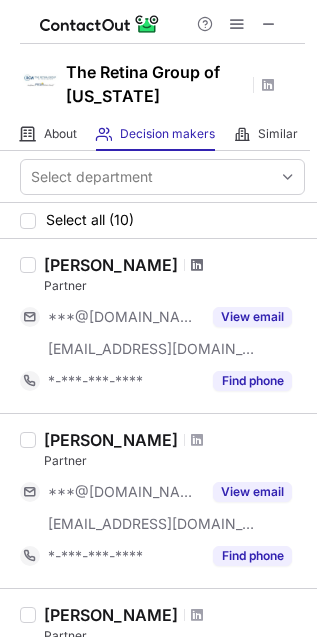 click at bounding box center (197, 265) 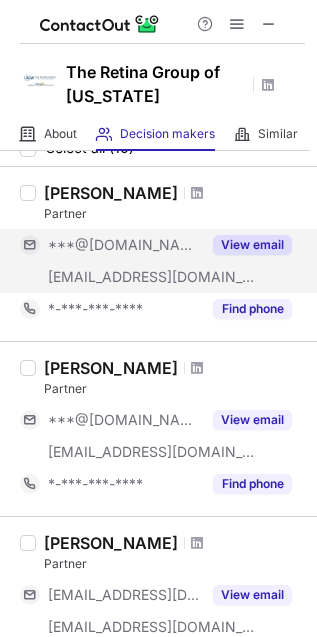 scroll, scrollTop: 111, scrollLeft: 0, axis: vertical 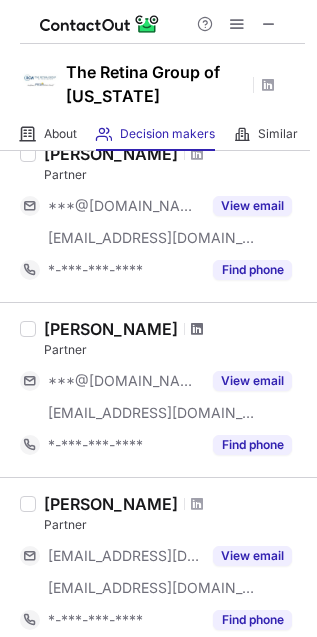 click at bounding box center [197, 329] 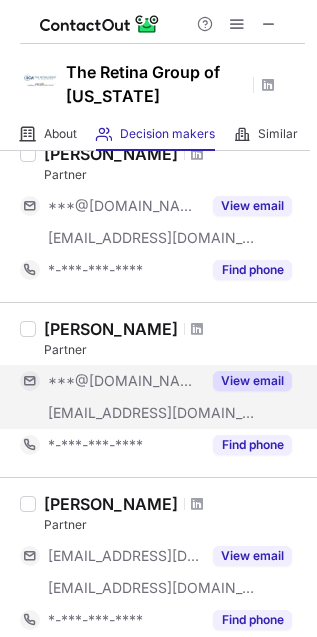 scroll, scrollTop: 222, scrollLeft: 0, axis: vertical 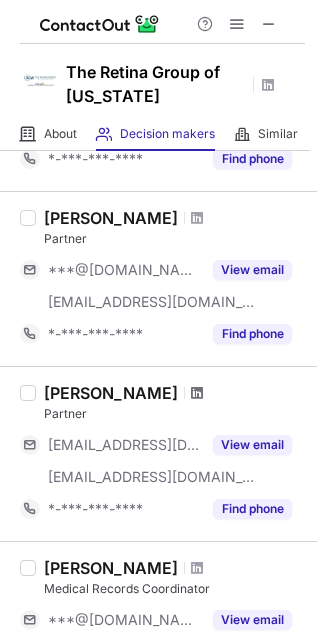 click at bounding box center (197, 393) 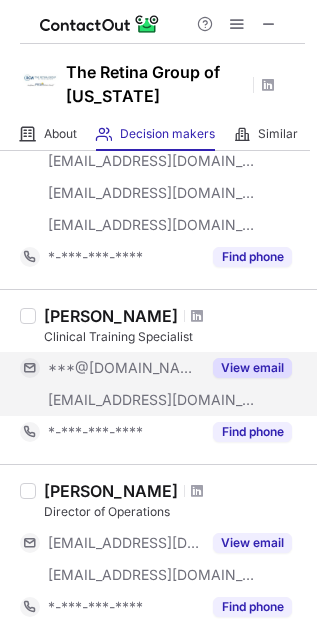 scroll, scrollTop: 888, scrollLeft: 0, axis: vertical 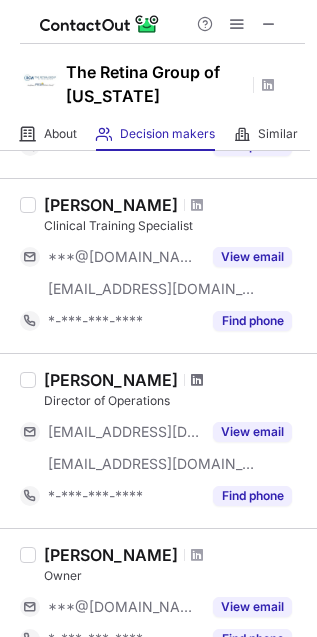 click at bounding box center [197, 380] 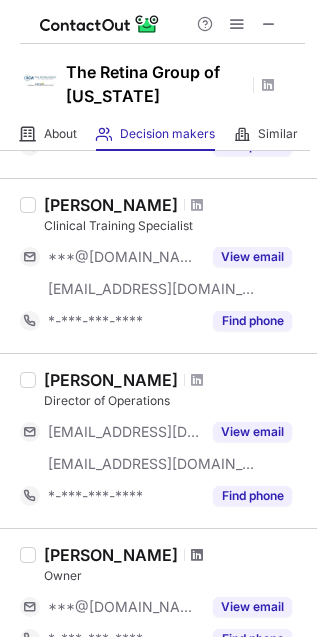 click at bounding box center [197, 555] 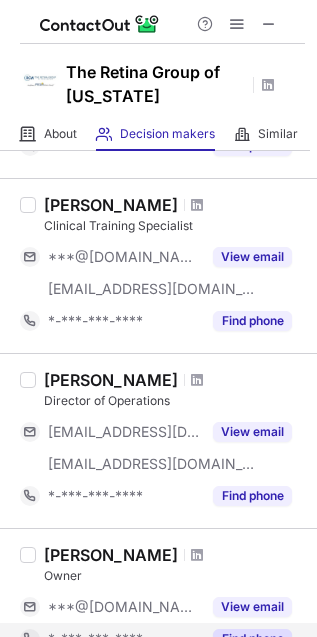 scroll, scrollTop: 1111, scrollLeft: 0, axis: vertical 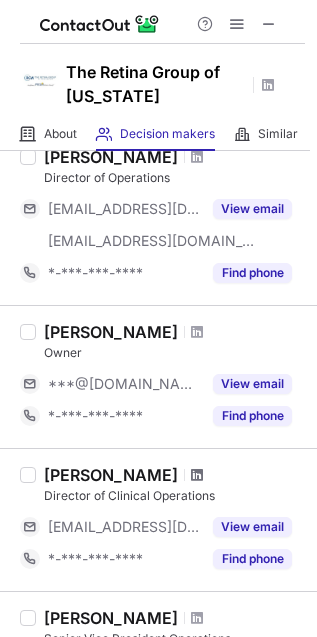 click at bounding box center [197, 475] 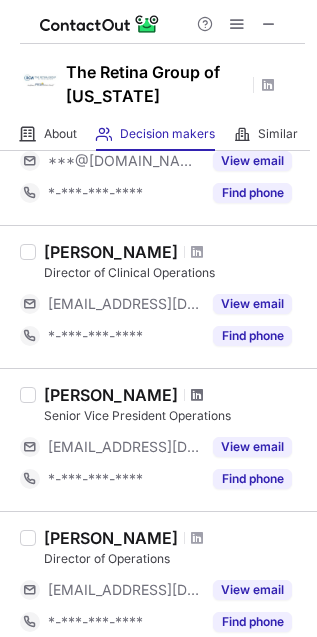 scroll, scrollTop: 1333, scrollLeft: 0, axis: vertical 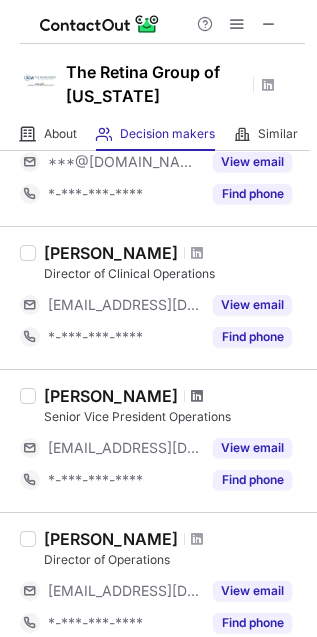 click at bounding box center [197, 396] 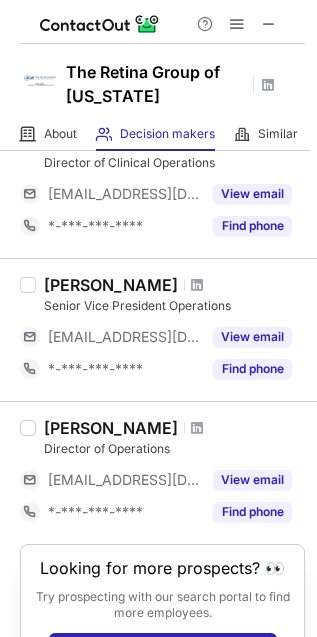 scroll, scrollTop: 1522, scrollLeft: 0, axis: vertical 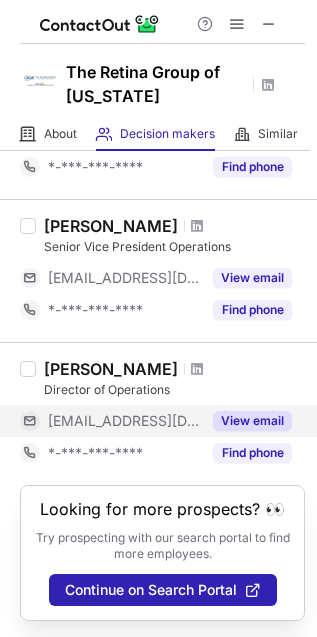 click at bounding box center [197, 369] 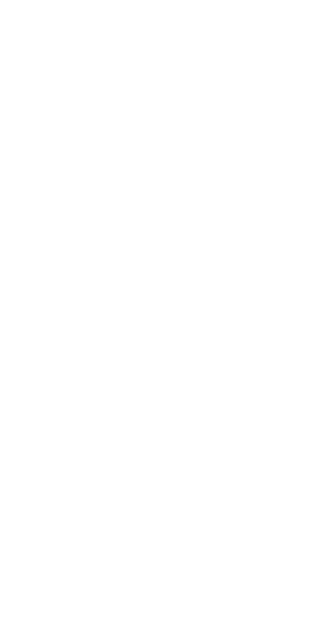 scroll, scrollTop: 0, scrollLeft: 0, axis: both 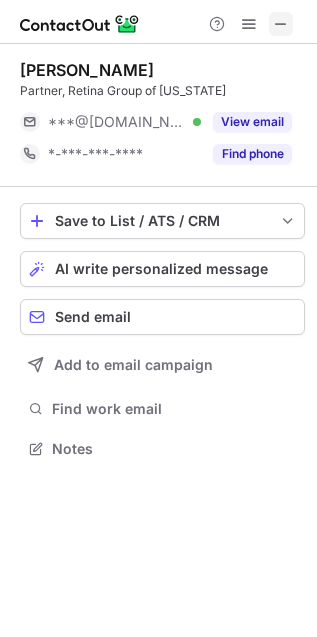 click at bounding box center [281, 24] 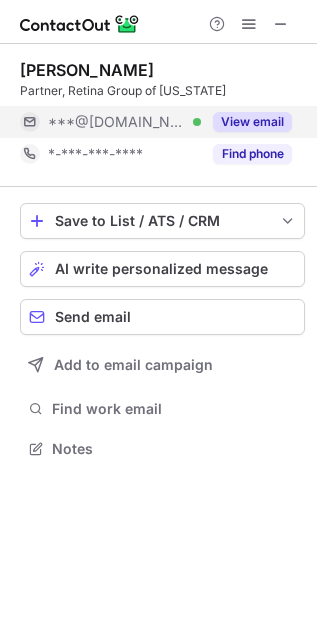 click on "View email" at bounding box center (252, 122) 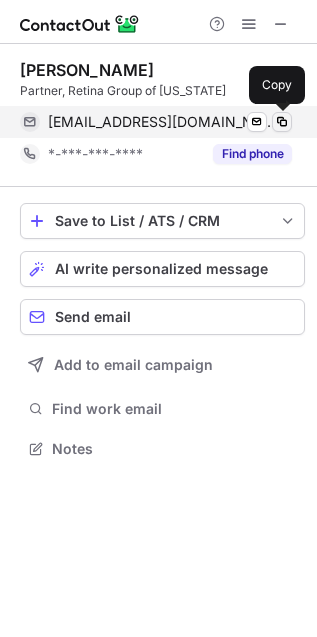 click at bounding box center [282, 122] 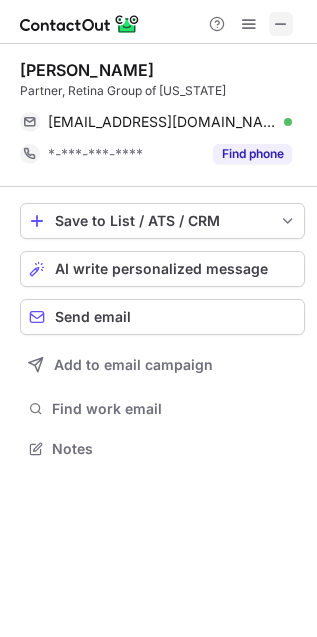 click at bounding box center [281, 24] 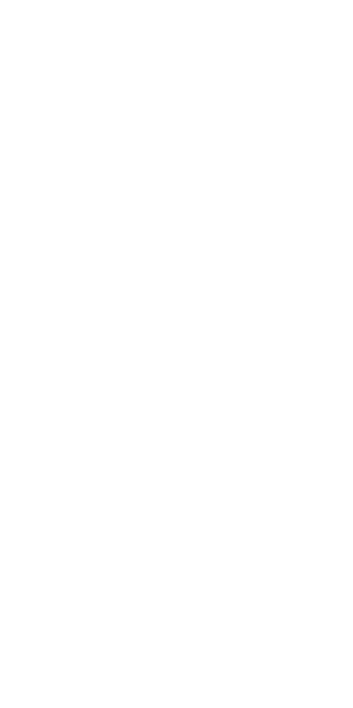 scroll, scrollTop: 0, scrollLeft: 0, axis: both 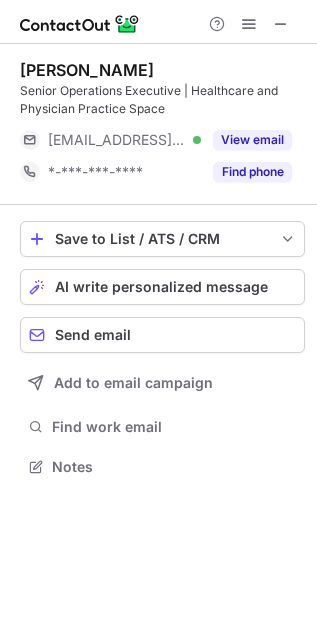 click at bounding box center (249, 24) 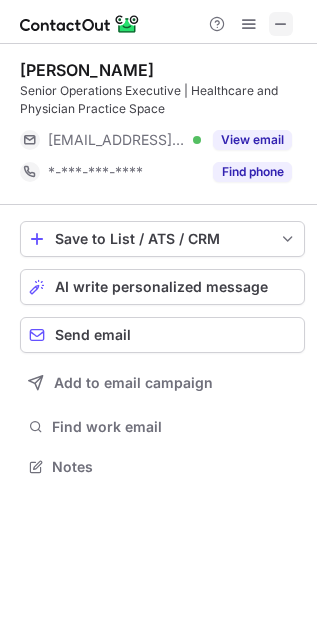 click at bounding box center (281, 24) 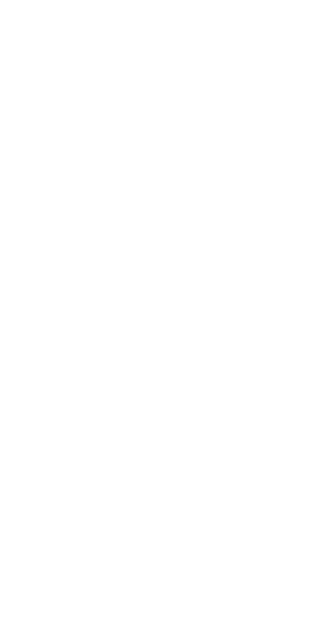 scroll, scrollTop: 0, scrollLeft: 0, axis: both 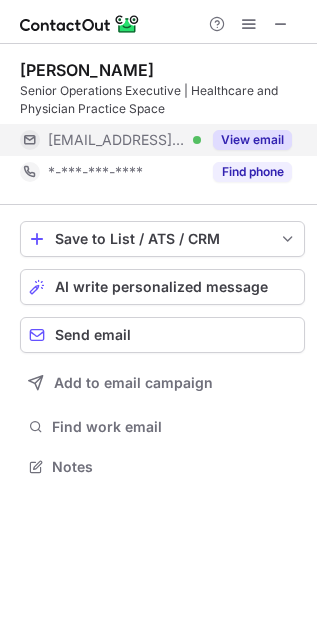 click on "View email" at bounding box center (252, 140) 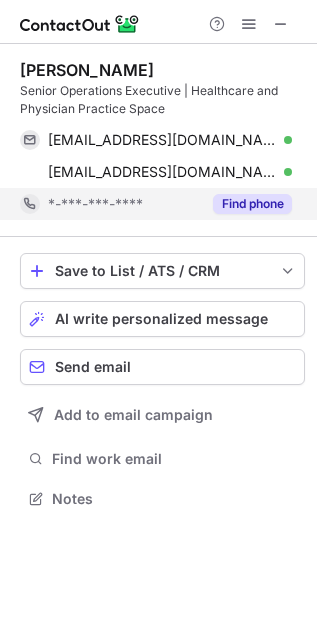 scroll, scrollTop: 11, scrollLeft: 10, axis: both 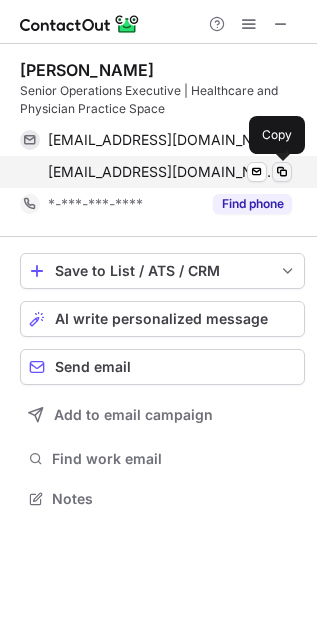 click at bounding box center [282, 172] 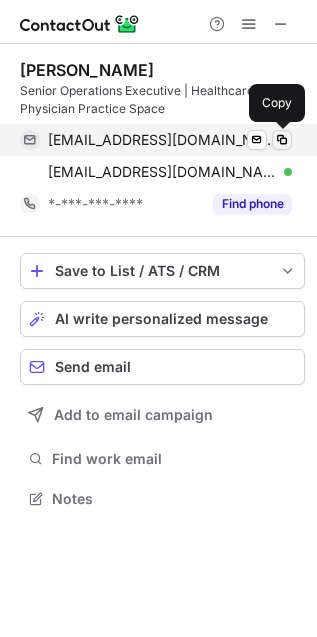 click at bounding box center (282, 140) 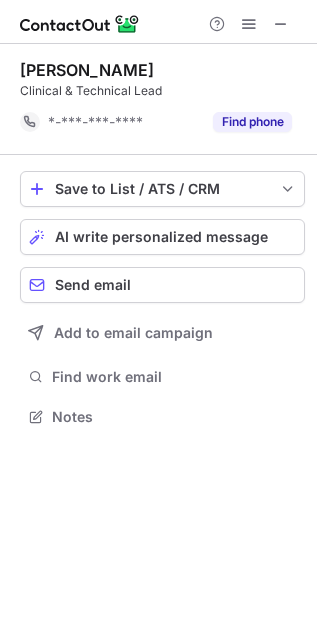 scroll, scrollTop: 0, scrollLeft: 0, axis: both 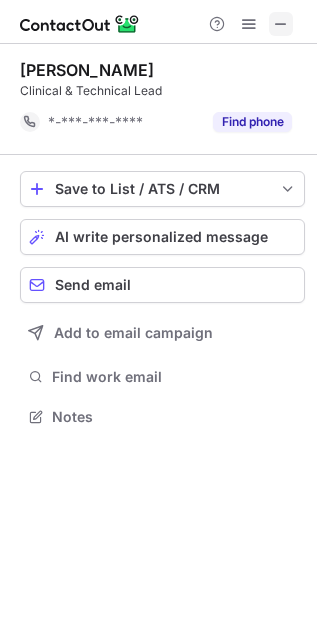click at bounding box center [281, 24] 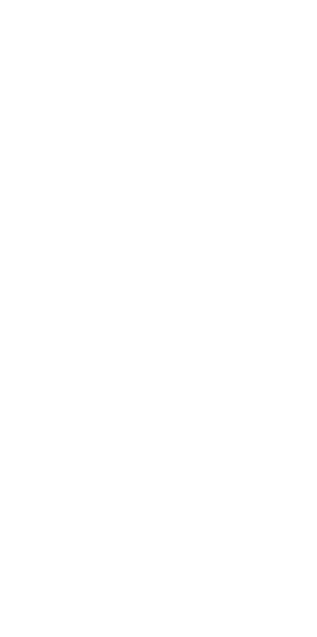 scroll, scrollTop: 0, scrollLeft: 0, axis: both 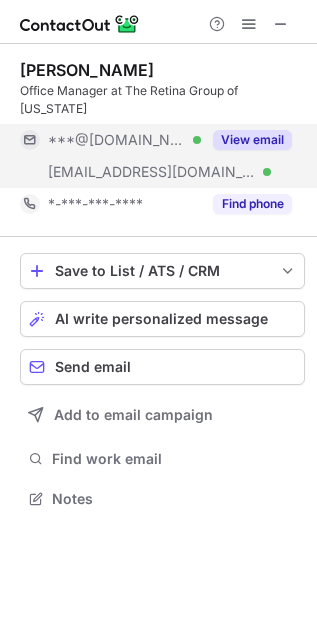 click on "View email" at bounding box center (252, 140) 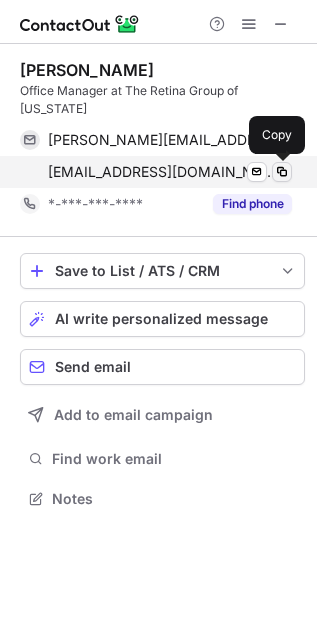 click at bounding box center (282, 172) 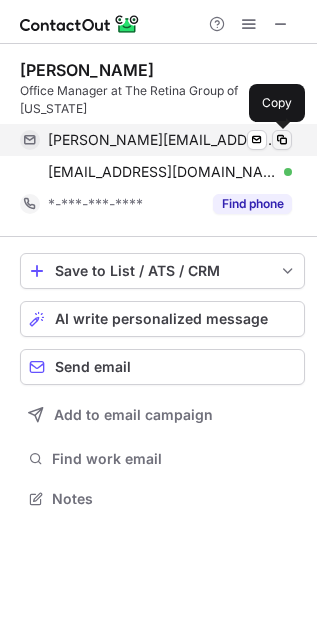 click at bounding box center (282, 140) 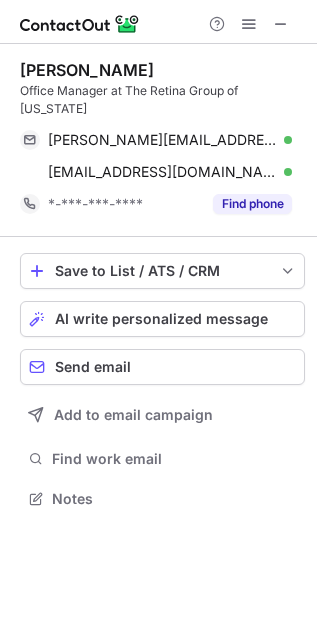 type 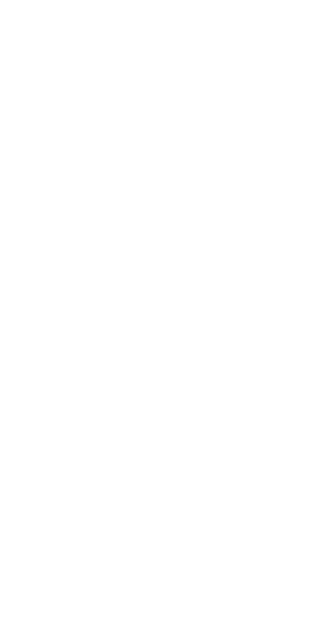 scroll, scrollTop: 0, scrollLeft: 0, axis: both 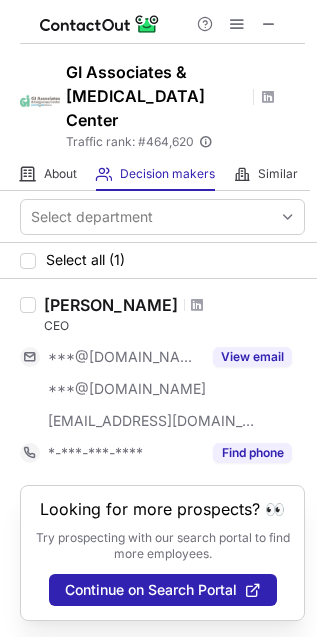click at bounding box center (197, 305) 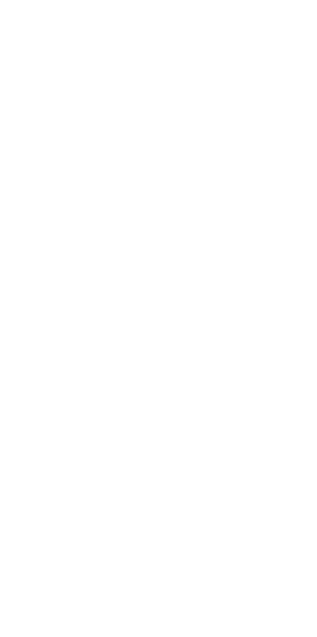 scroll, scrollTop: 0, scrollLeft: 0, axis: both 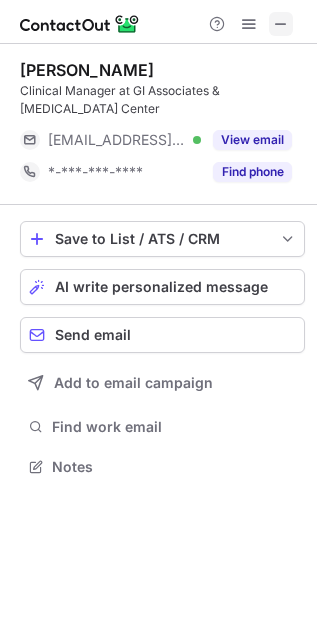 click at bounding box center (281, 24) 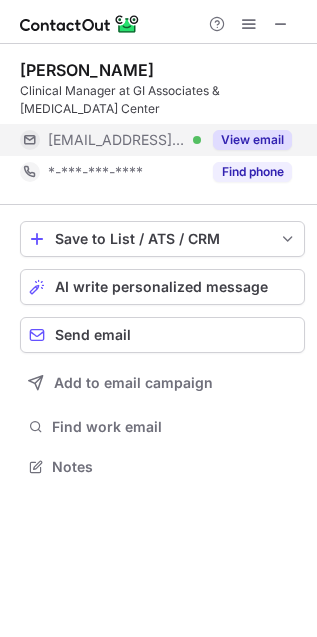 click on "View email" at bounding box center [246, 140] 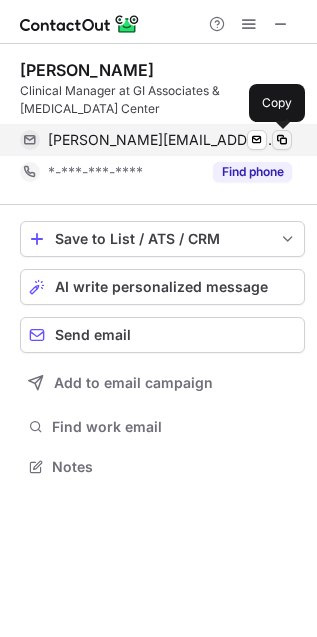click at bounding box center (282, 140) 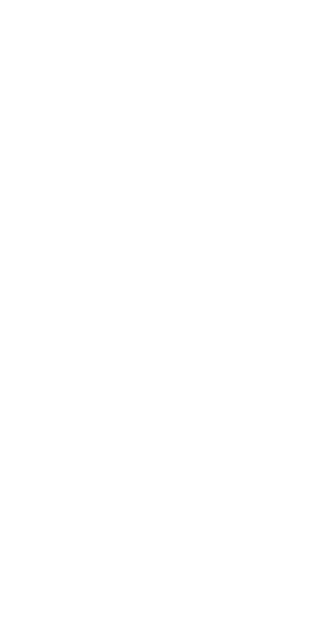 scroll, scrollTop: 0, scrollLeft: 0, axis: both 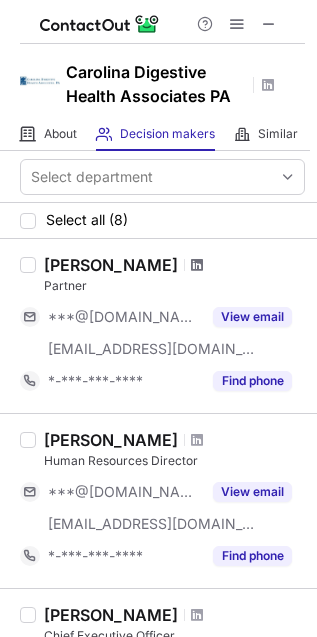 click at bounding box center [197, 265] 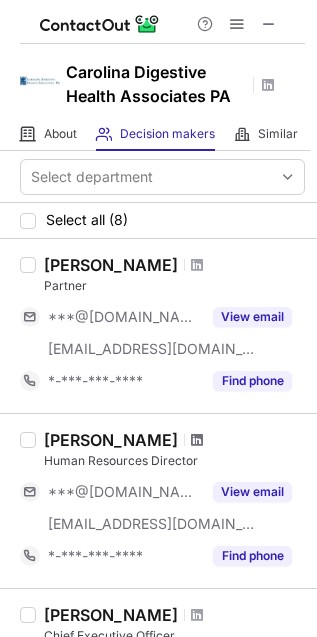 scroll, scrollTop: 111, scrollLeft: 0, axis: vertical 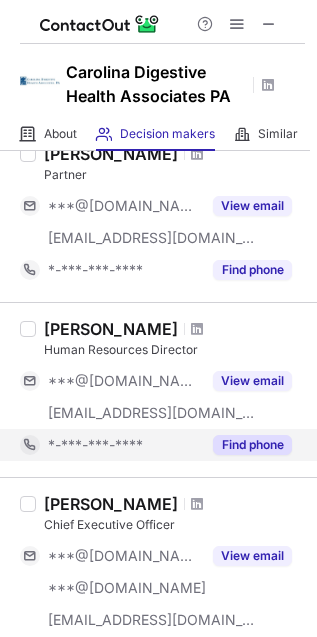 click at bounding box center (197, 504) 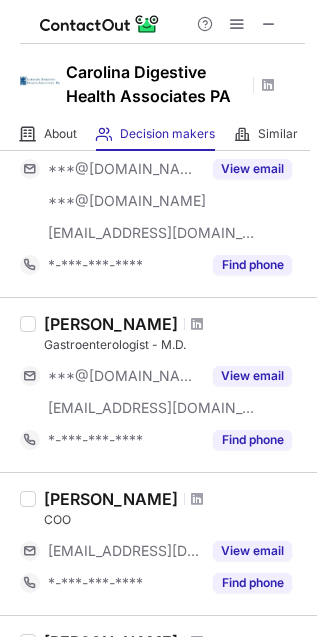 scroll, scrollTop: 555, scrollLeft: 0, axis: vertical 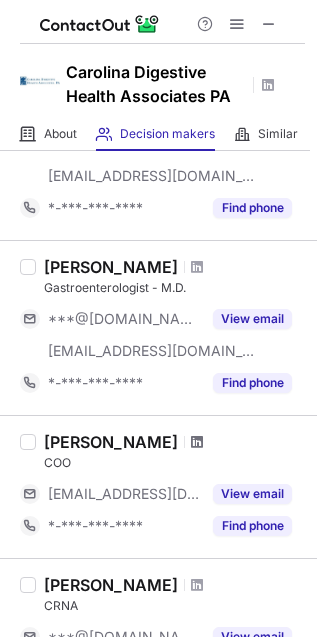 click at bounding box center [197, 442] 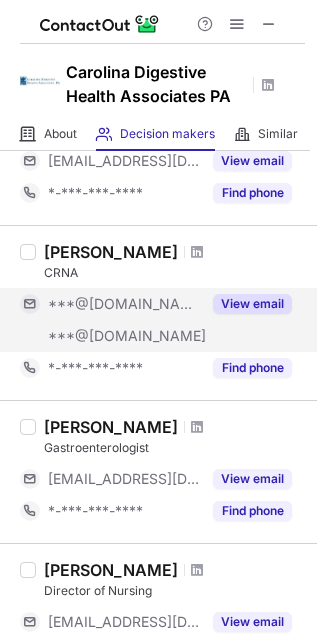 scroll, scrollTop: 1107, scrollLeft: 0, axis: vertical 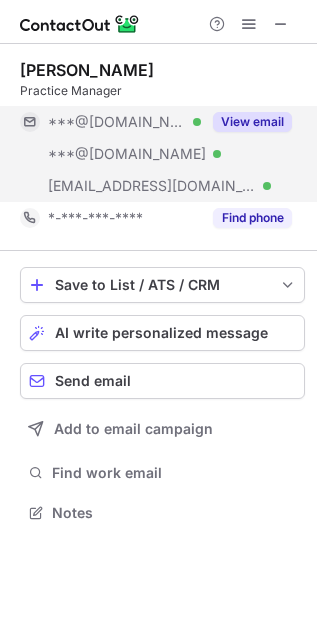 click on "View email" at bounding box center (252, 122) 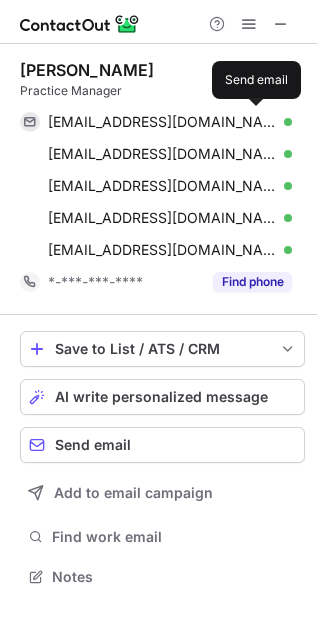 scroll, scrollTop: 10, scrollLeft: 10, axis: both 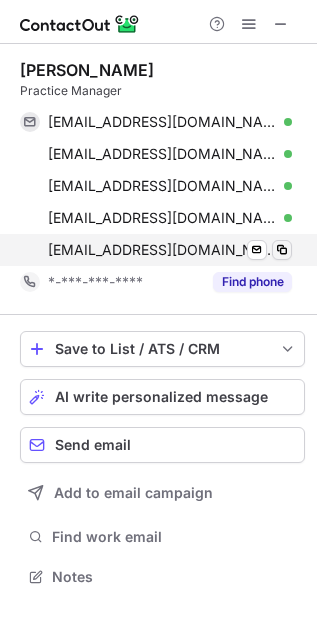 click at bounding box center (282, 250) 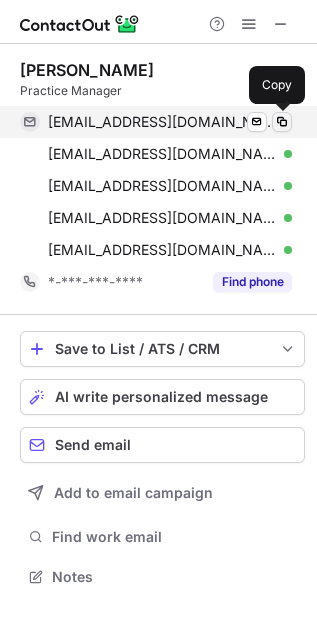 click at bounding box center [282, 122] 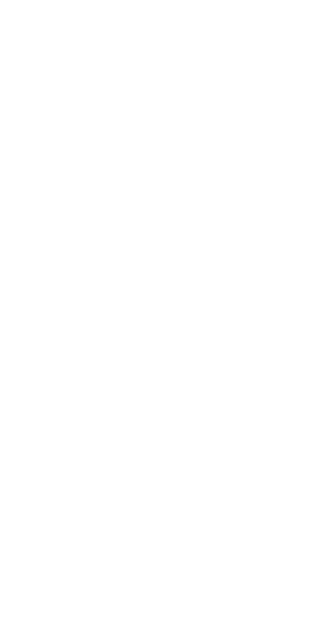scroll, scrollTop: 0, scrollLeft: 0, axis: both 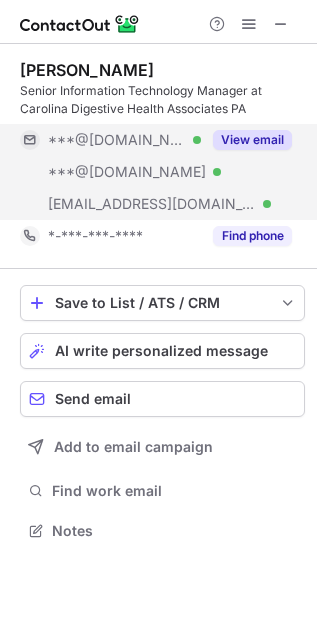 click on "View email" at bounding box center (252, 140) 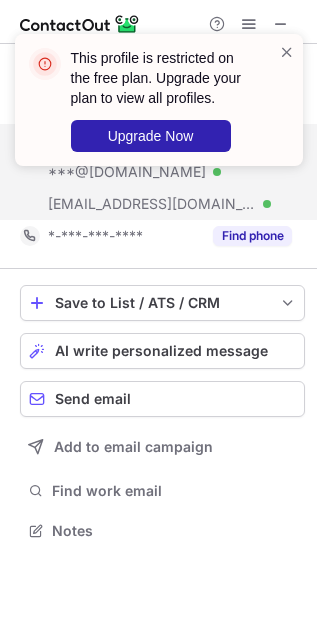 click on "This profile is restricted on the free plan. Upgrade your plan to view all profiles. Upgrade Now" at bounding box center [159, 100] 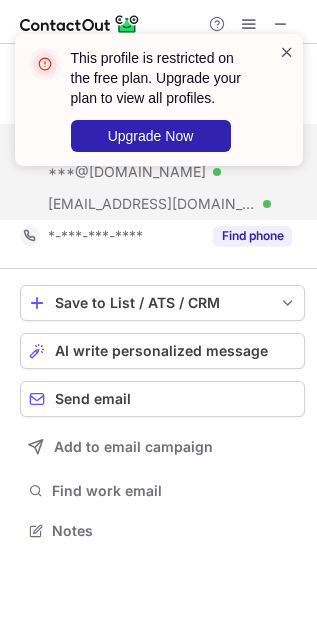 click at bounding box center [287, 52] 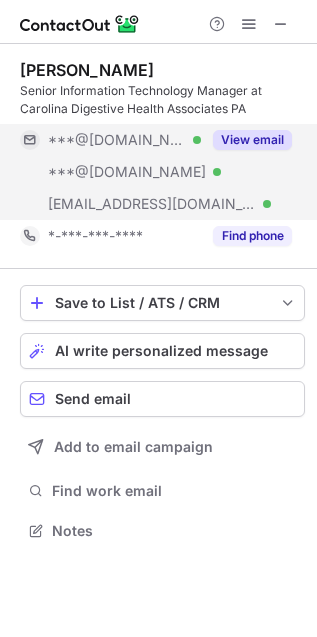 click on "This profile is restricted on the free plan. Upgrade your plan to view all profiles. Upgrade Now" at bounding box center [159, 108] 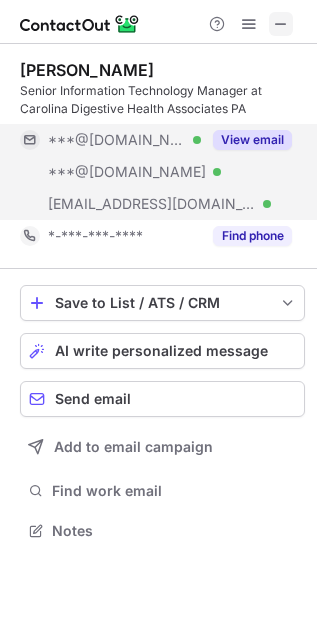 click at bounding box center [281, 24] 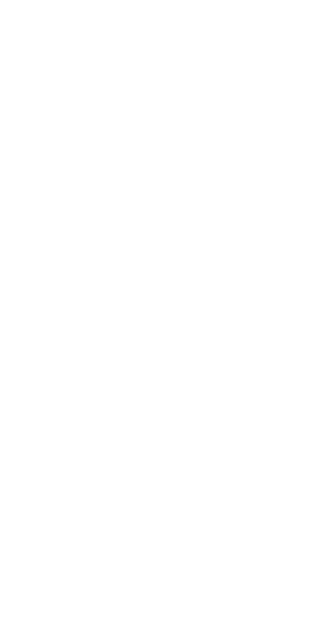 scroll, scrollTop: 0, scrollLeft: 0, axis: both 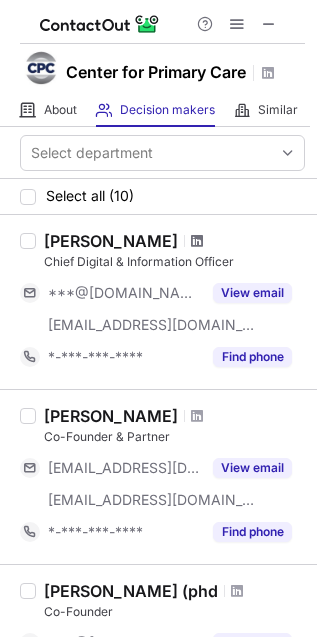 click at bounding box center (197, 241) 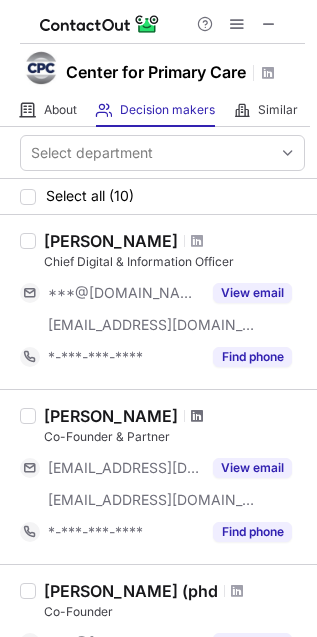 click at bounding box center (197, 416) 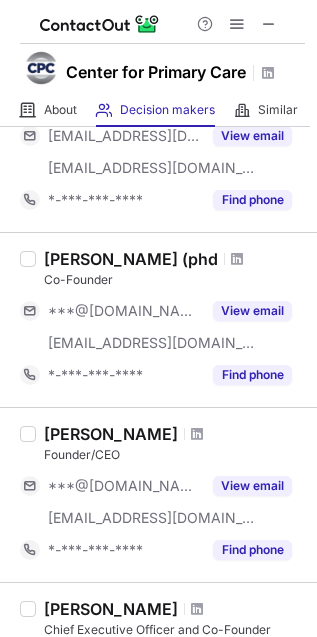 scroll, scrollTop: 333, scrollLeft: 0, axis: vertical 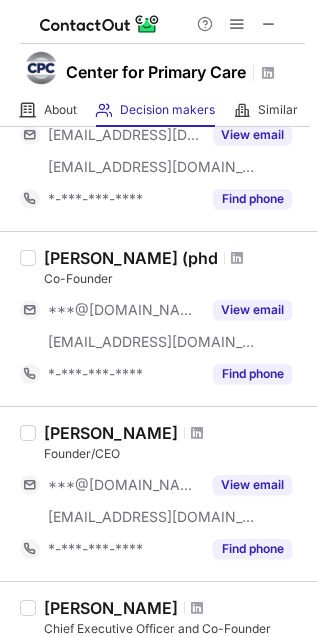 click at bounding box center (237, 258) 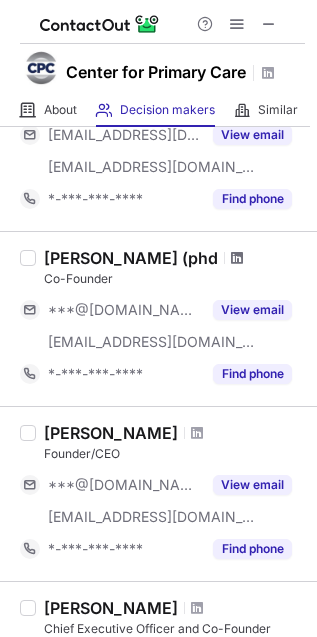 click at bounding box center (237, 258) 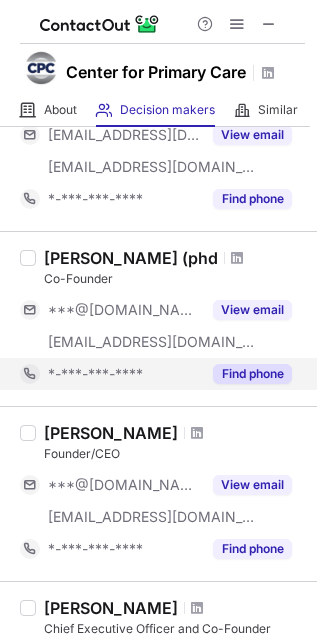 scroll, scrollTop: 444, scrollLeft: 0, axis: vertical 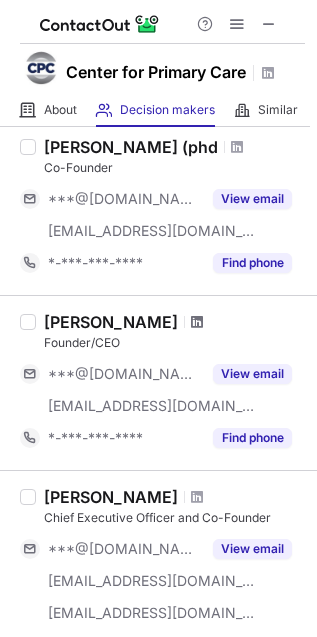 click at bounding box center (197, 322) 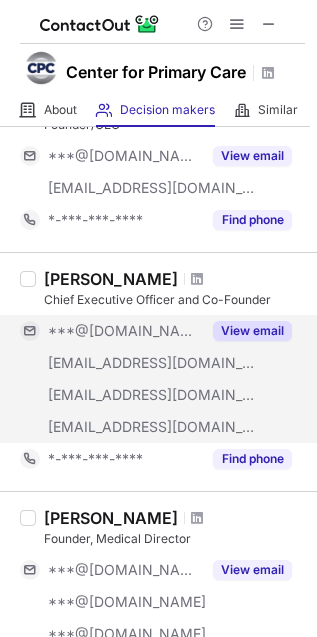 scroll, scrollTop: 666, scrollLeft: 0, axis: vertical 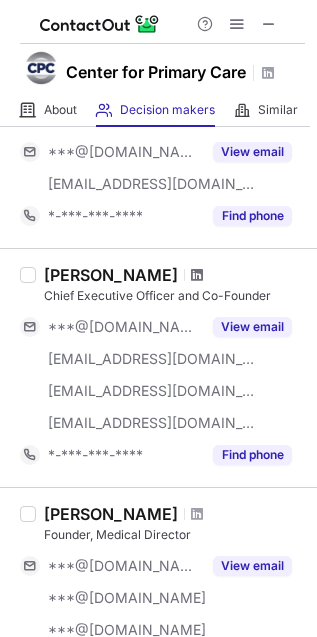 click at bounding box center [197, 275] 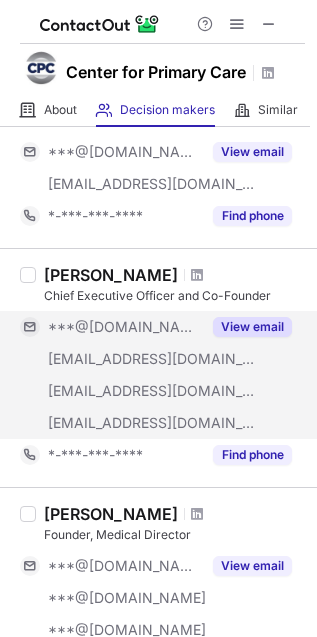 scroll, scrollTop: 888, scrollLeft: 0, axis: vertical 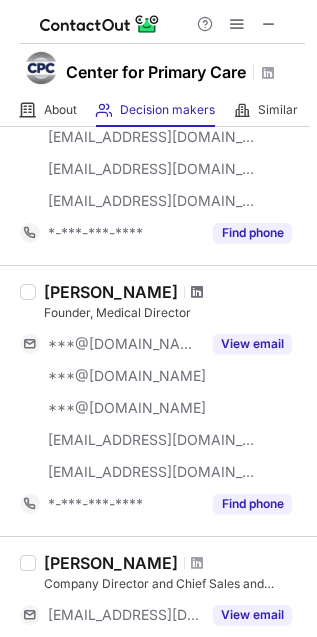 click at bounding box center [197, 292] 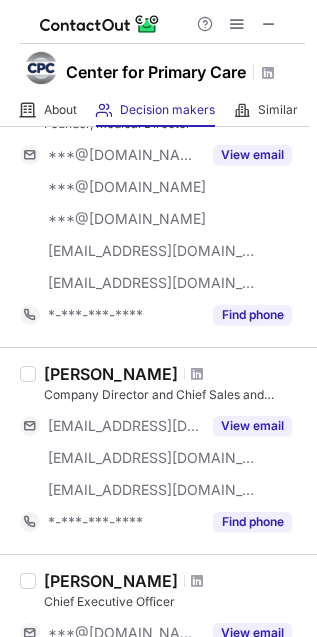 scroll, scrollTop: 1111, scrollLeft: 0, axis: vertical 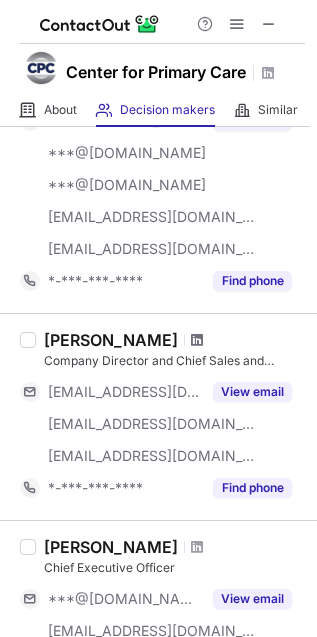 click at bounding box center (197, 340) 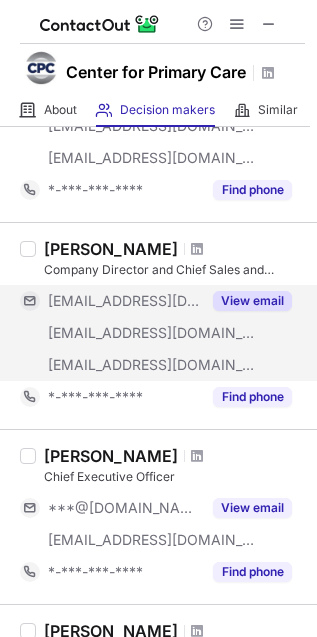 scroll, scrollTop: 1333, scrollLeft: 0, axis: vertical 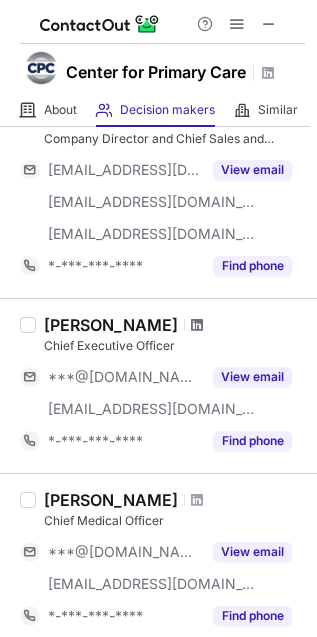 click at bounding box center (197, 325) 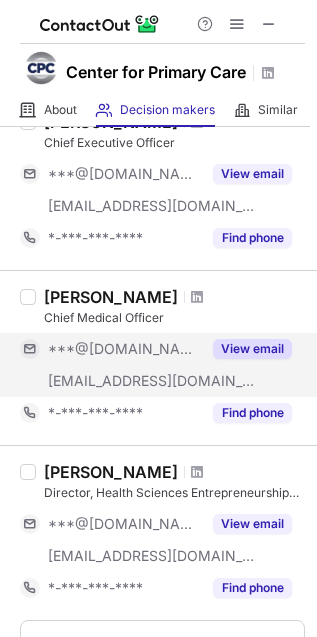 scroll, scrollTop: 1666, scrollLeft: 0, axis: vertical 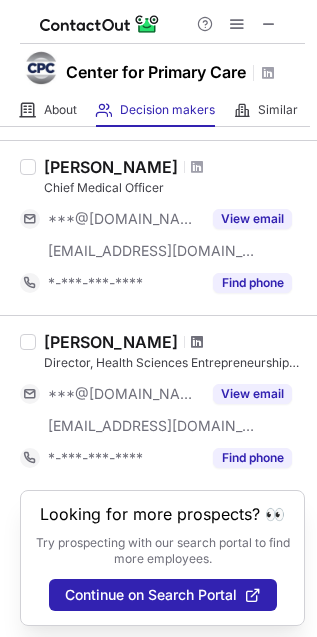 click at bounding box center [197, 342] 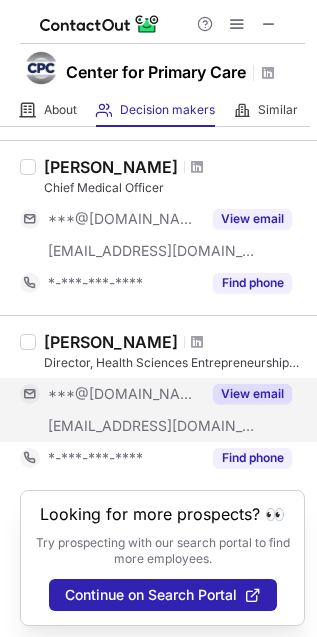 scroll, scrollTop: 1713, scrollLeft: 0, axis: vertical 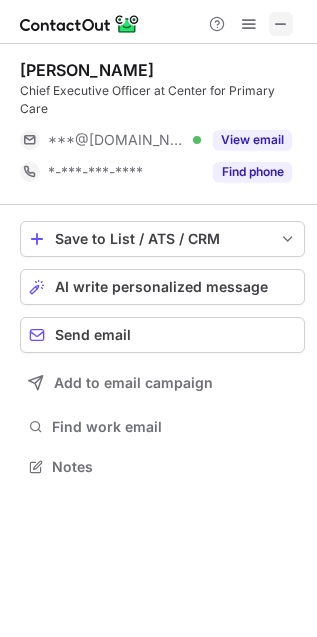 click at bounding box center (281, 24) 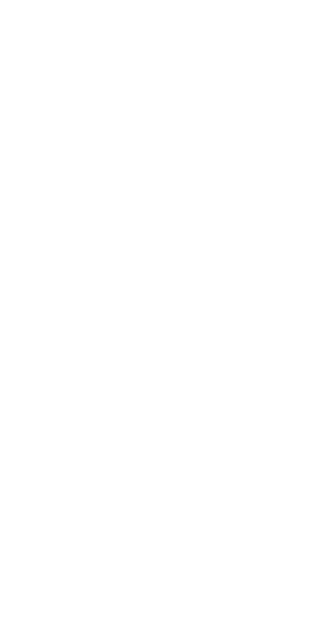 scroll, scrollTop: 0, scrollLeft: 0, axis: both 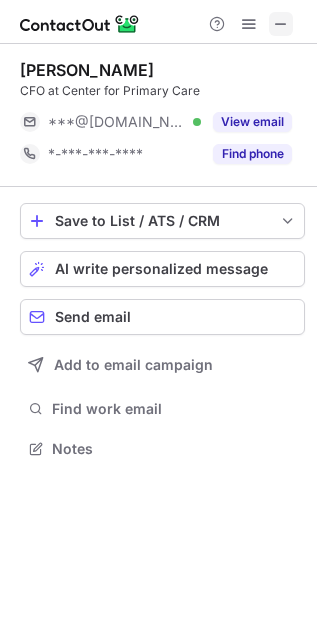 click at bounding box center [281, 24] 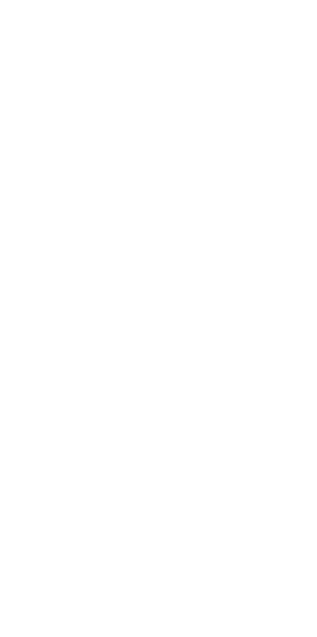 scroll, scrollTop: 0, scrollLeft: 0, axis: both 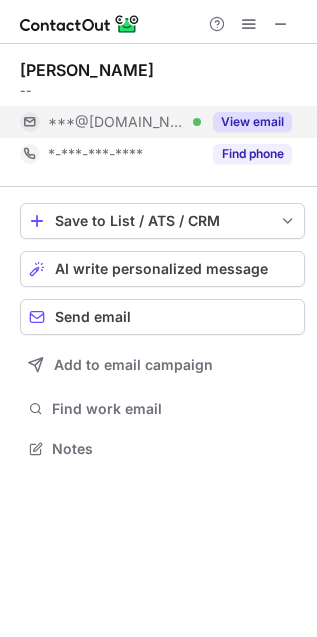 click on "View email" at bounding box center [246, 122] 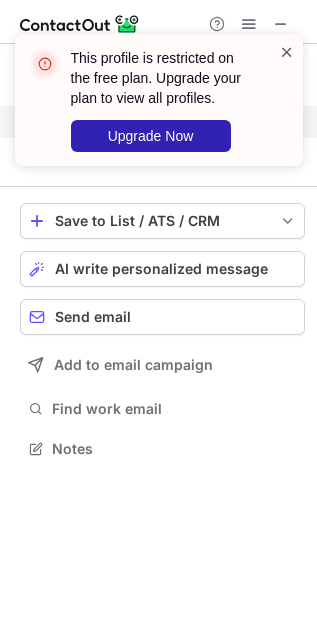 click at bounding box center [287, 52] 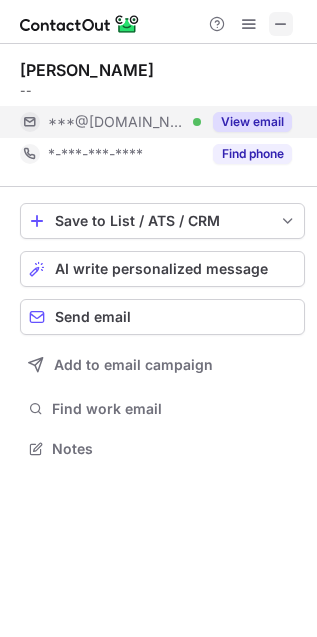 click at bounding box center [281, 24] 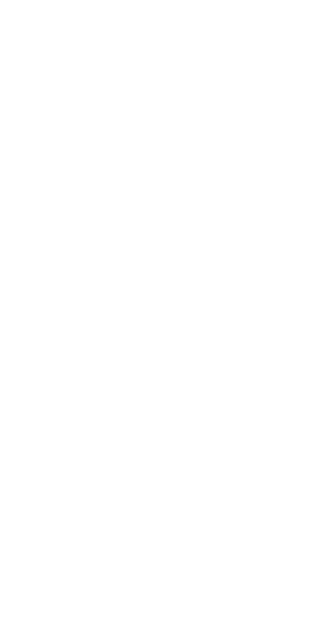 scroll, scrollTop: 0, scrollLeft: 0, axis: both 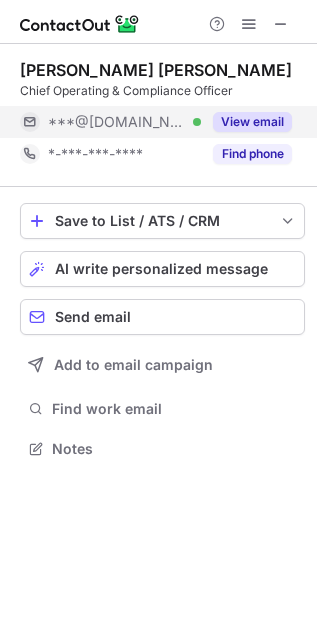 click on "View email" at bounding box center [252, 122] 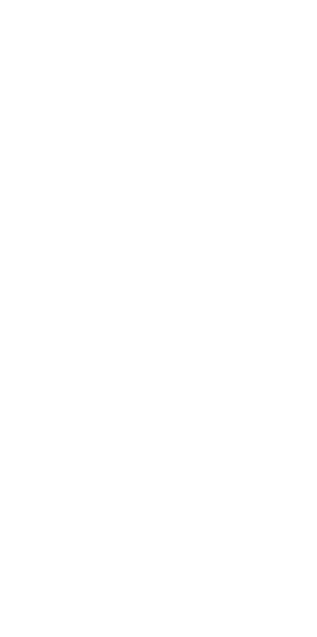 scroll, scrollTop: 0, scrollLeft: 0, axis: both 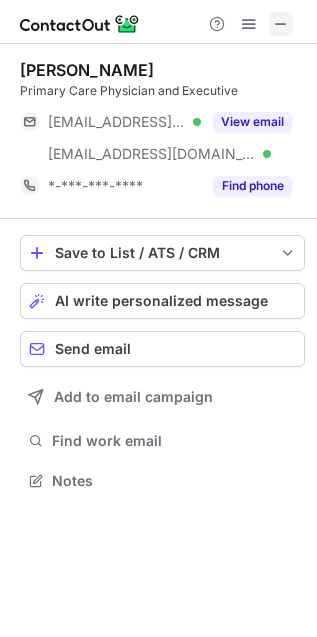 click at bounding box center [281, 24] 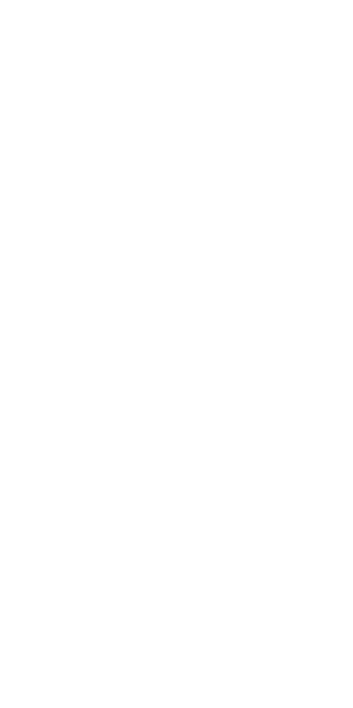 scroll, scrollTop: 0, scrollLeft: 0, axis: both 